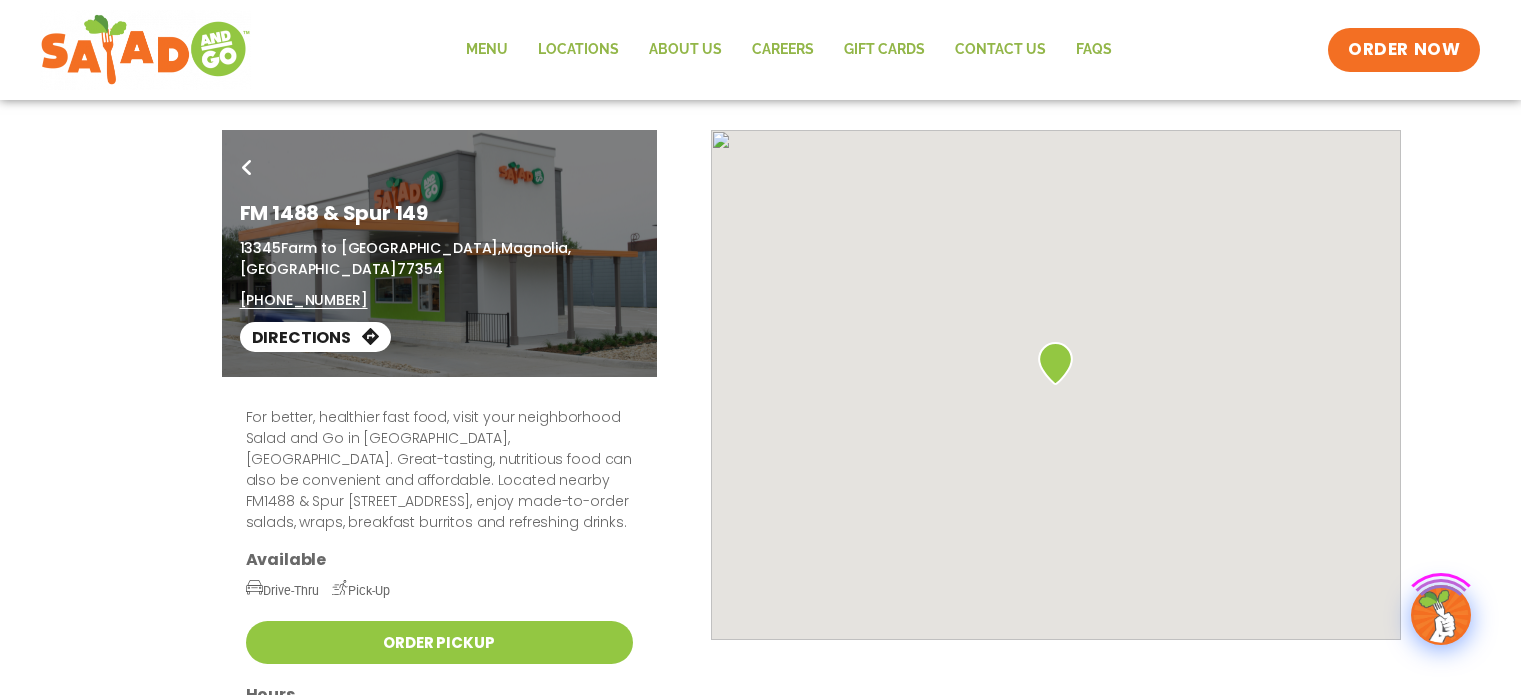 scroll, scrollTop: 0, scrollLeft: 0, axis: both 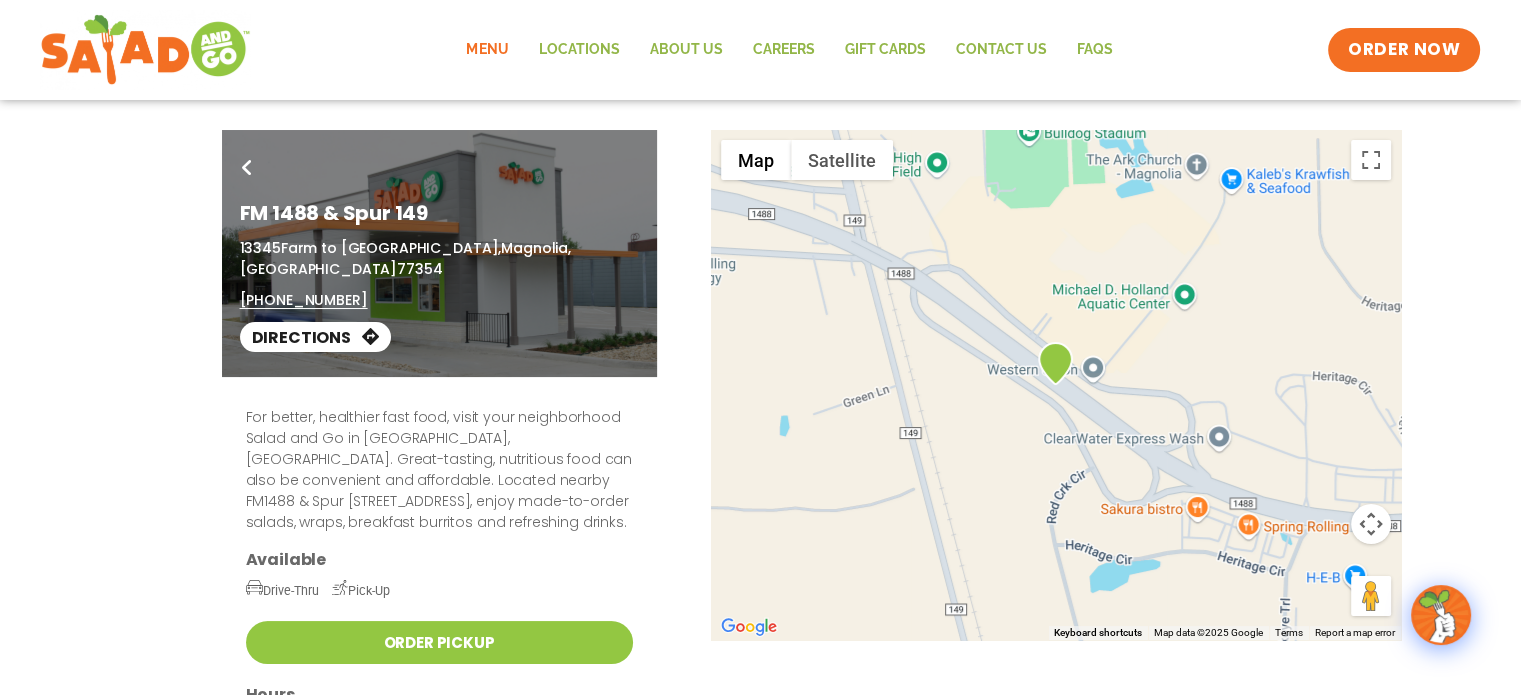 click on "Menu" 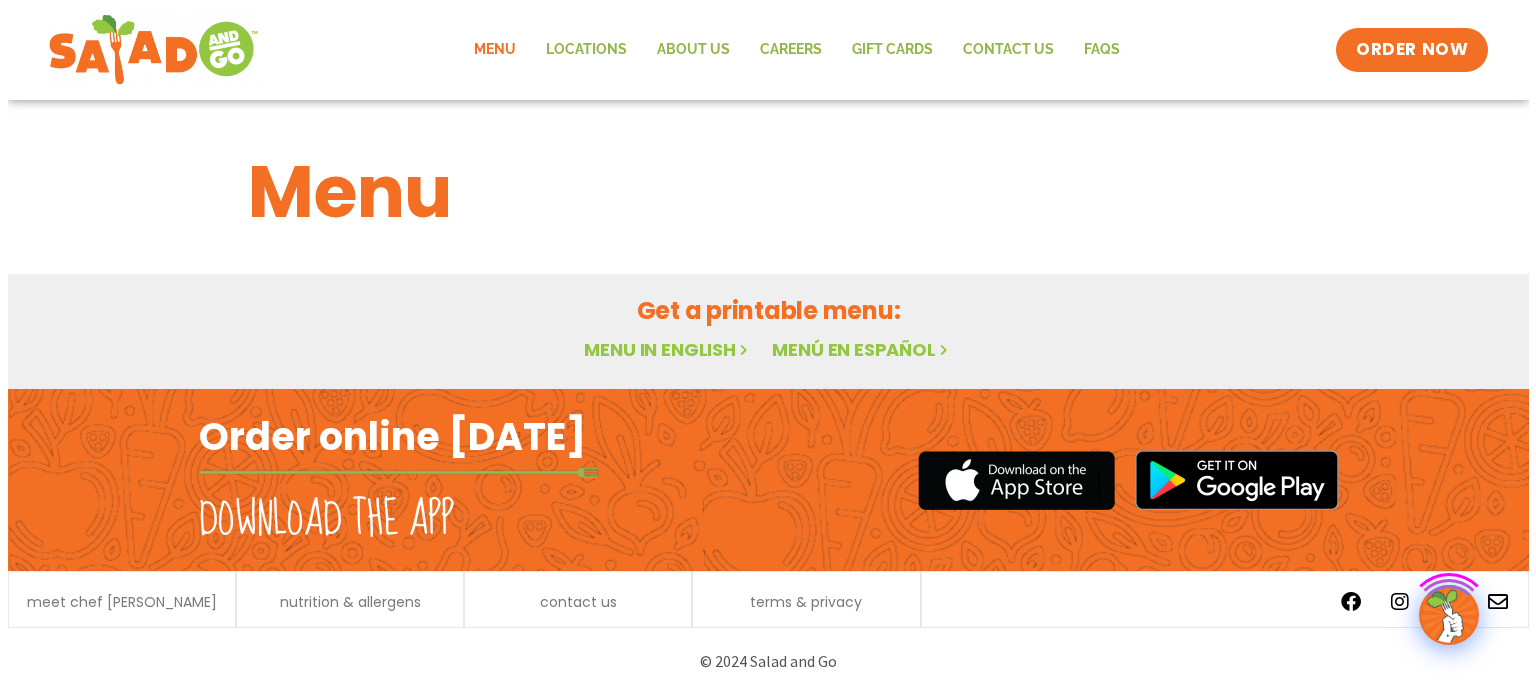 scroll, scrollTop: 0, scrollLeft: 0, axis: both 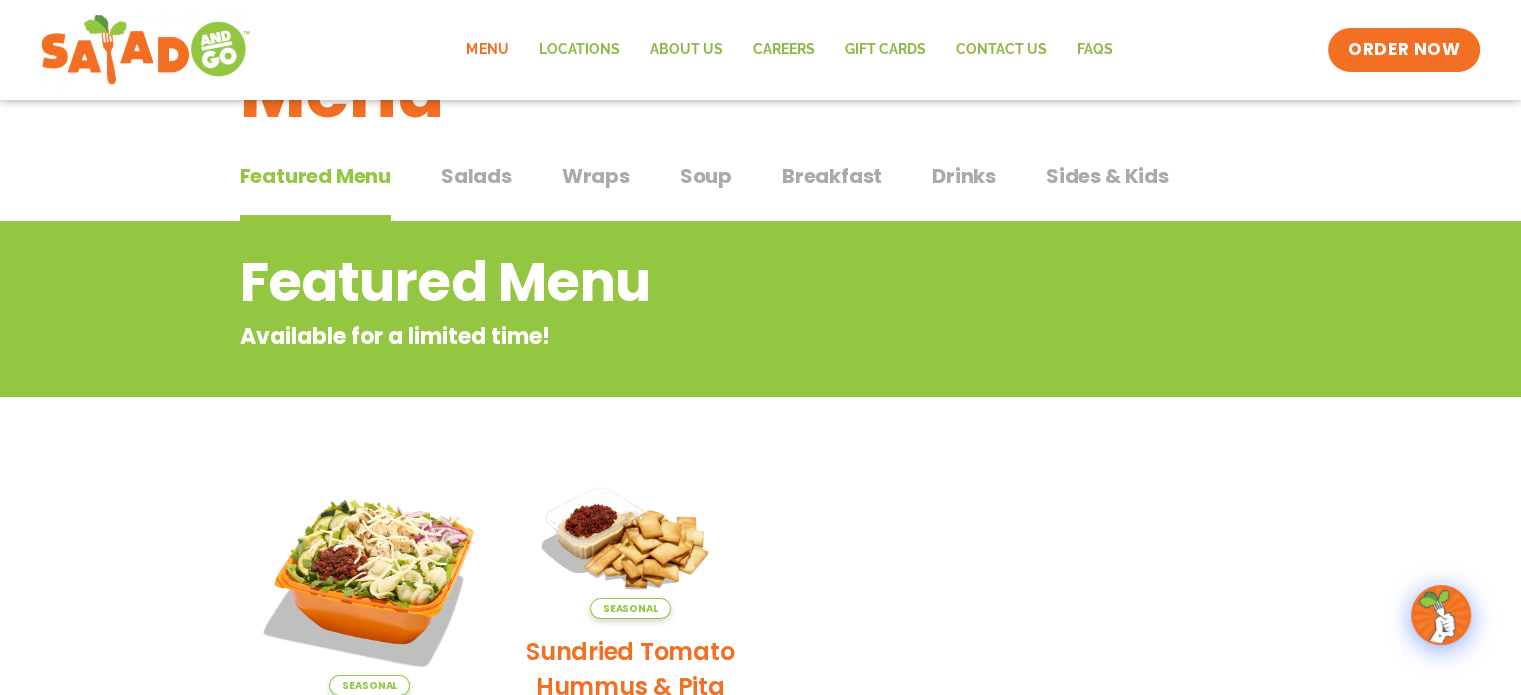 click on "Salads" at bounding box center [476, 176] 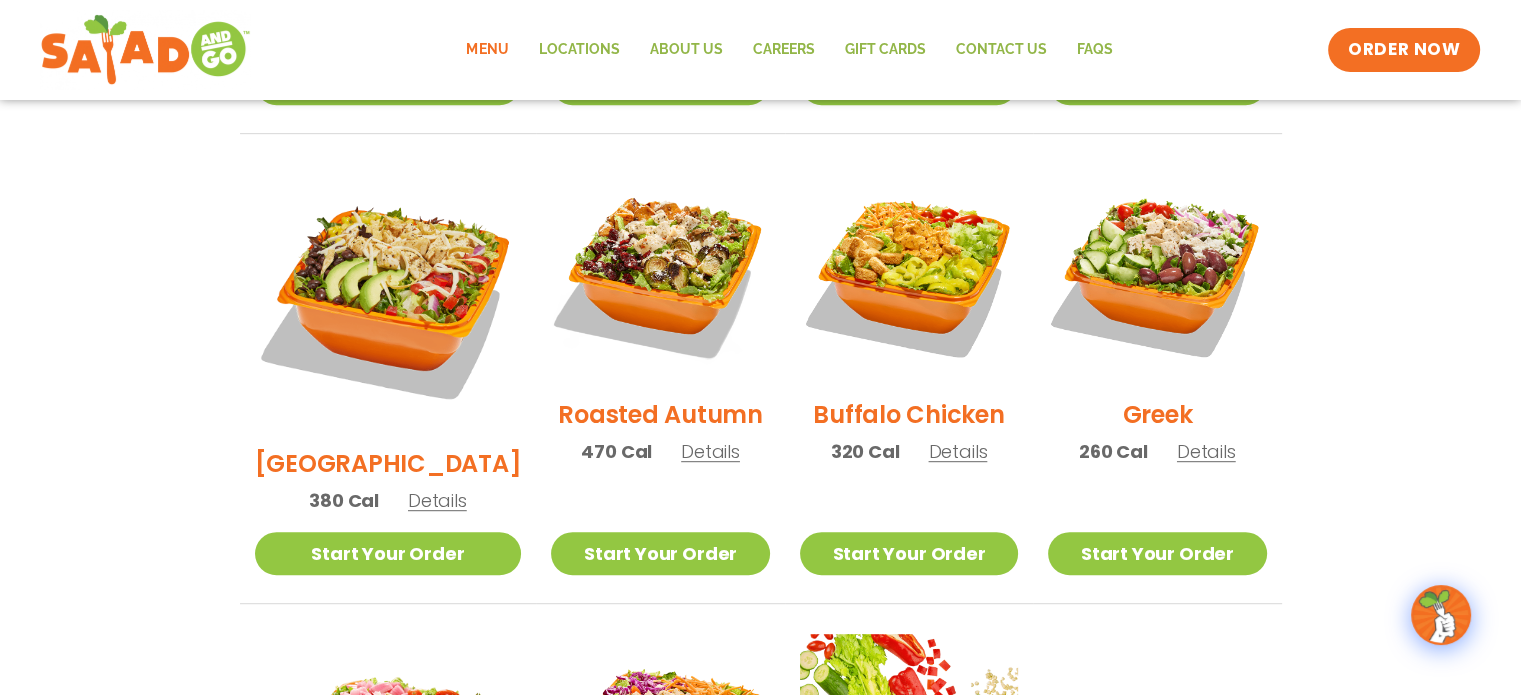 scroll, scrollTop: 992, scrollLeft: 0, axis: vertical 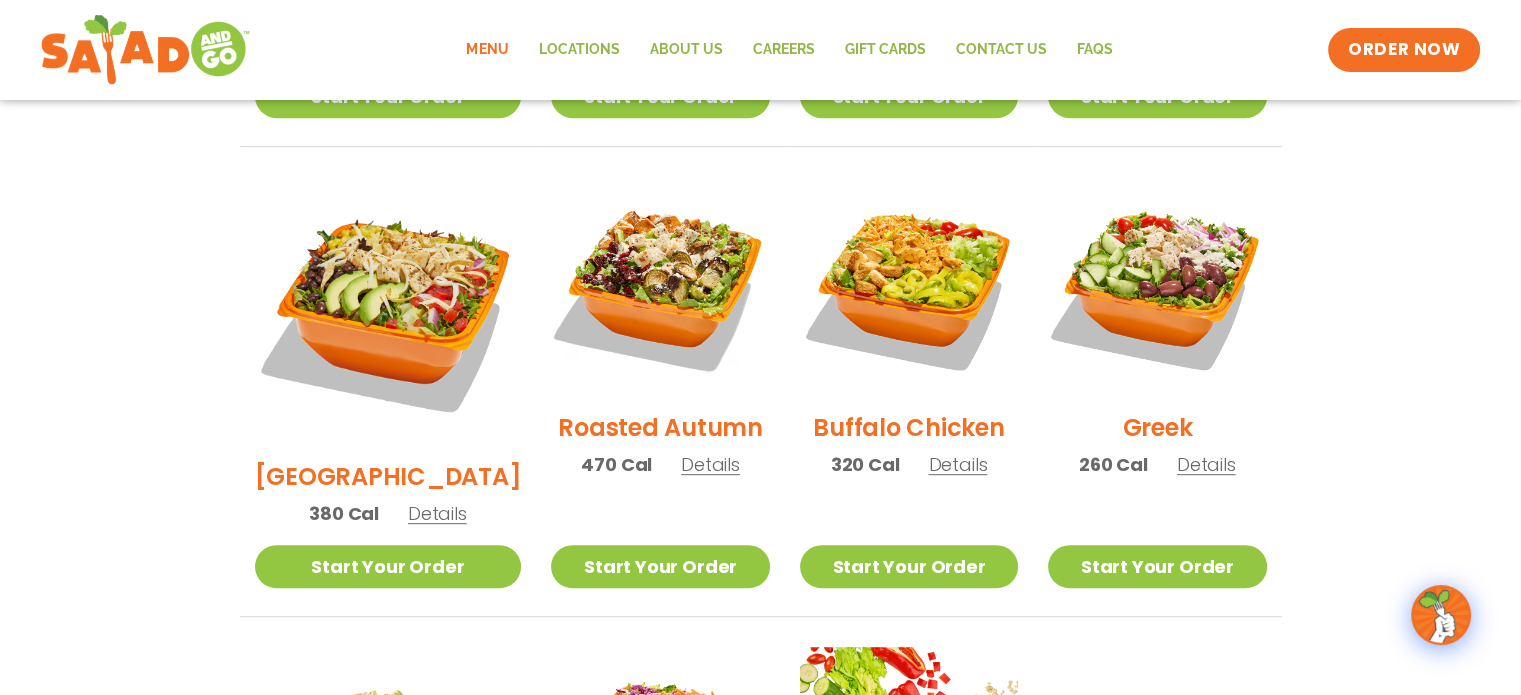 click on "Details" at bounding box center [1206, 464] 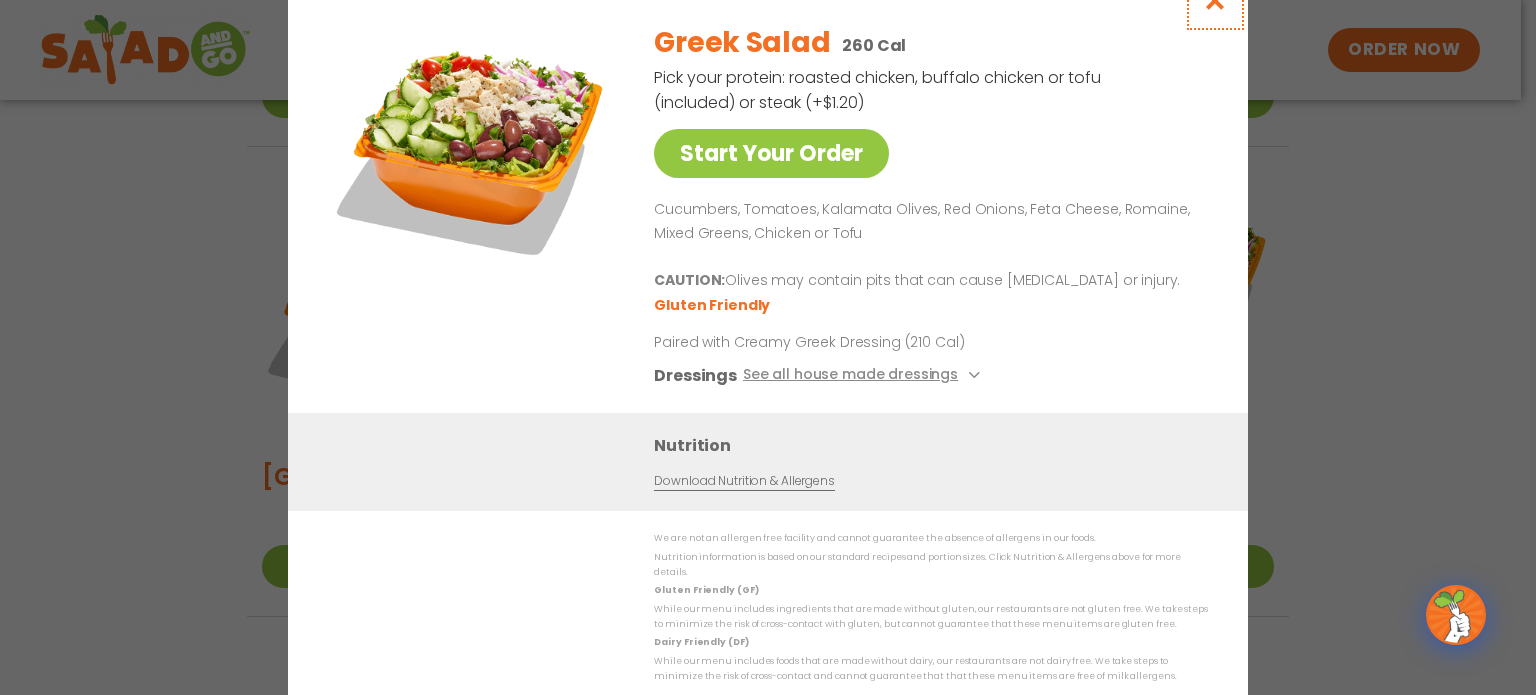 click at bounding box center (1215, 0) 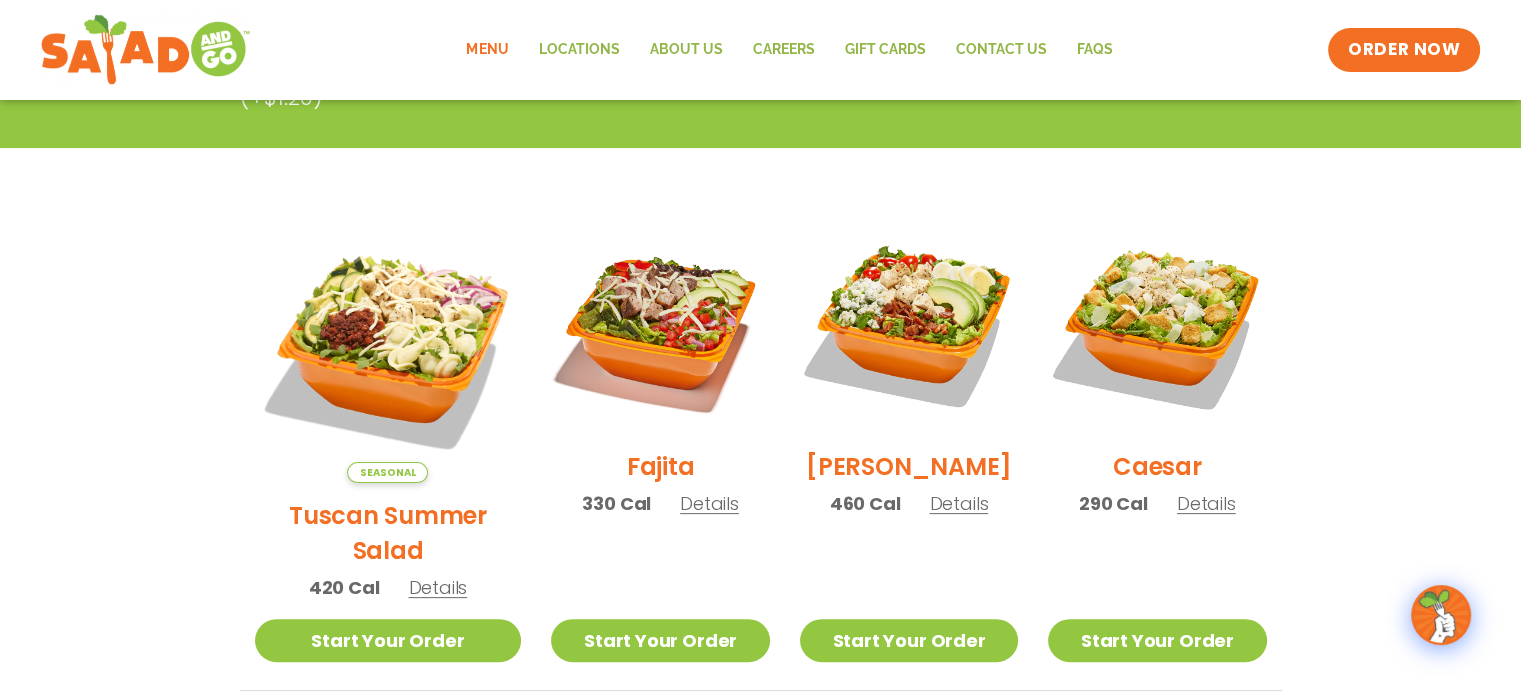 scroll, scrollTop: 492, scrollLeft: 0, axis: vertical 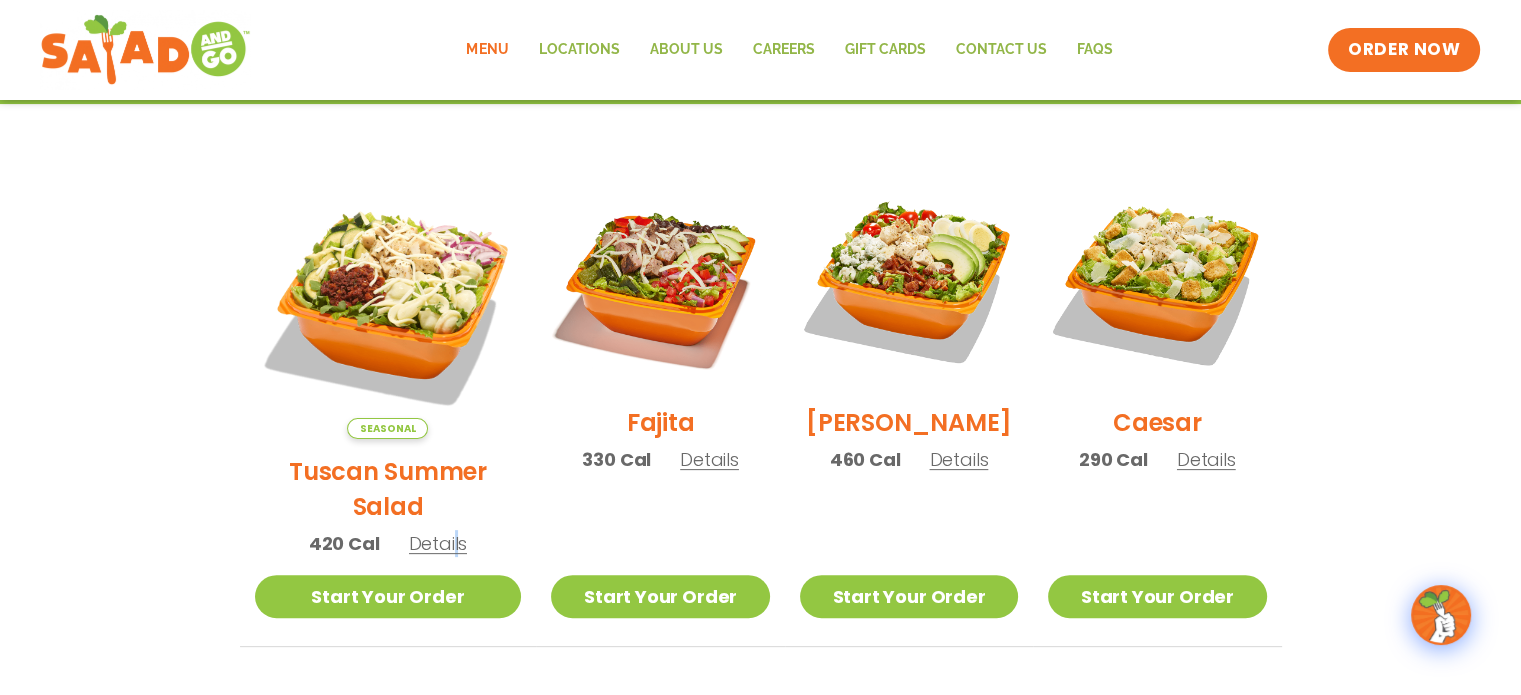 click on "Details" at bounding box center (437, 543) 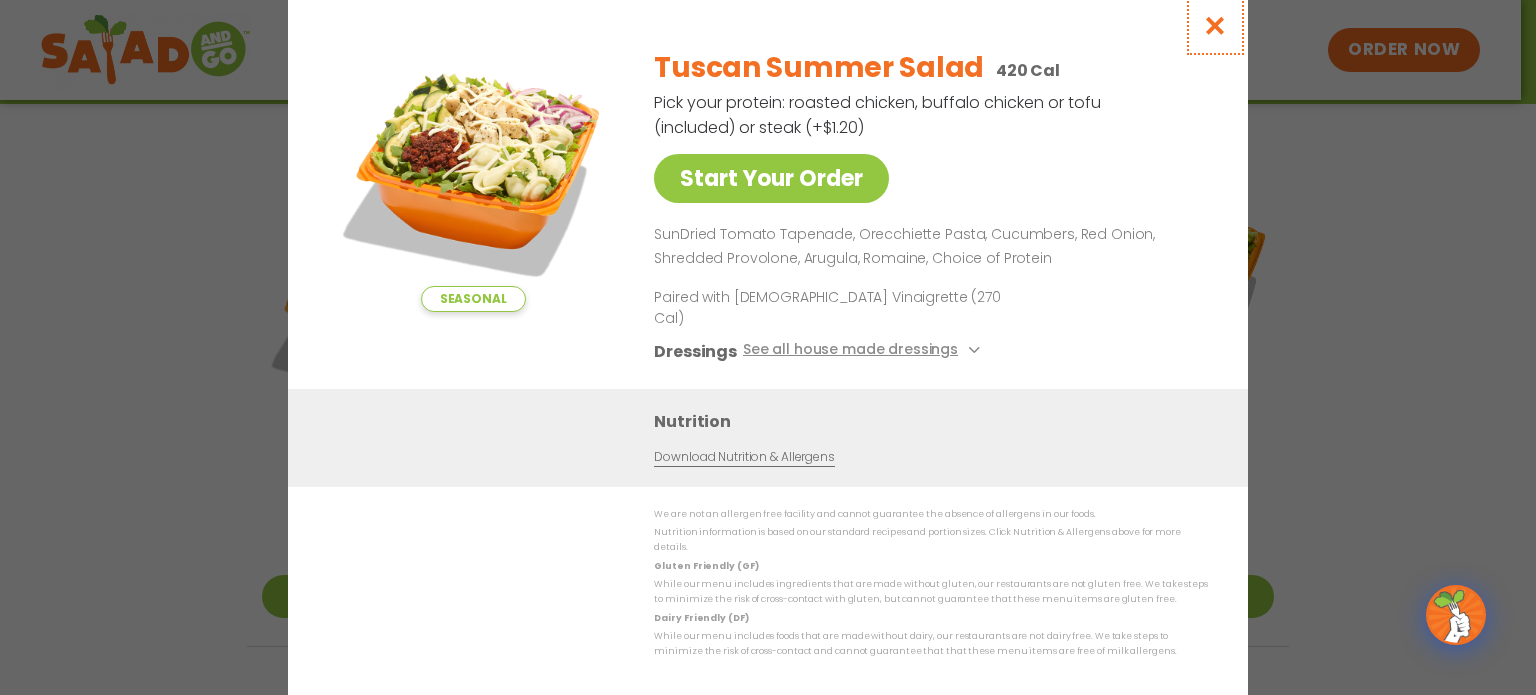 click at bounding box center (1215, 25) 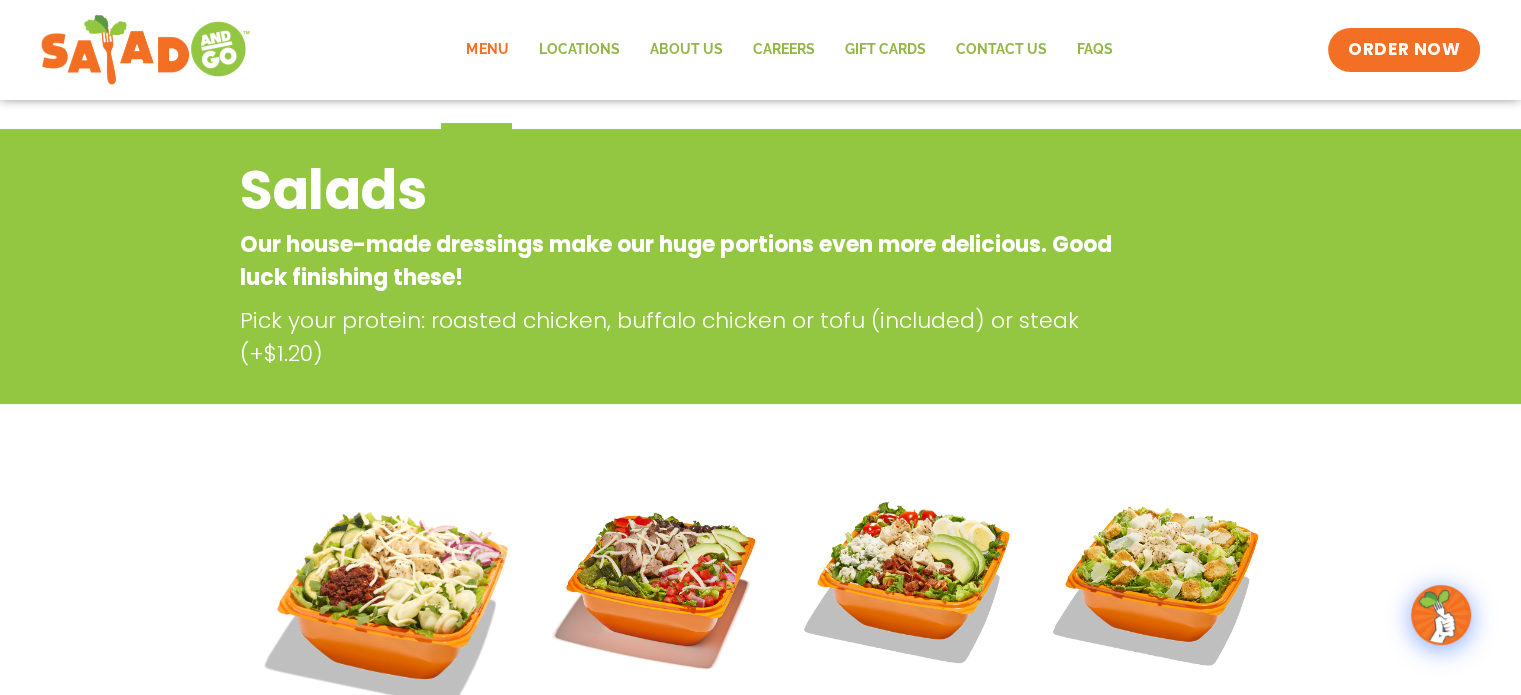 scroll, scrollTop: 0, scrollLeft: 0, axis: both 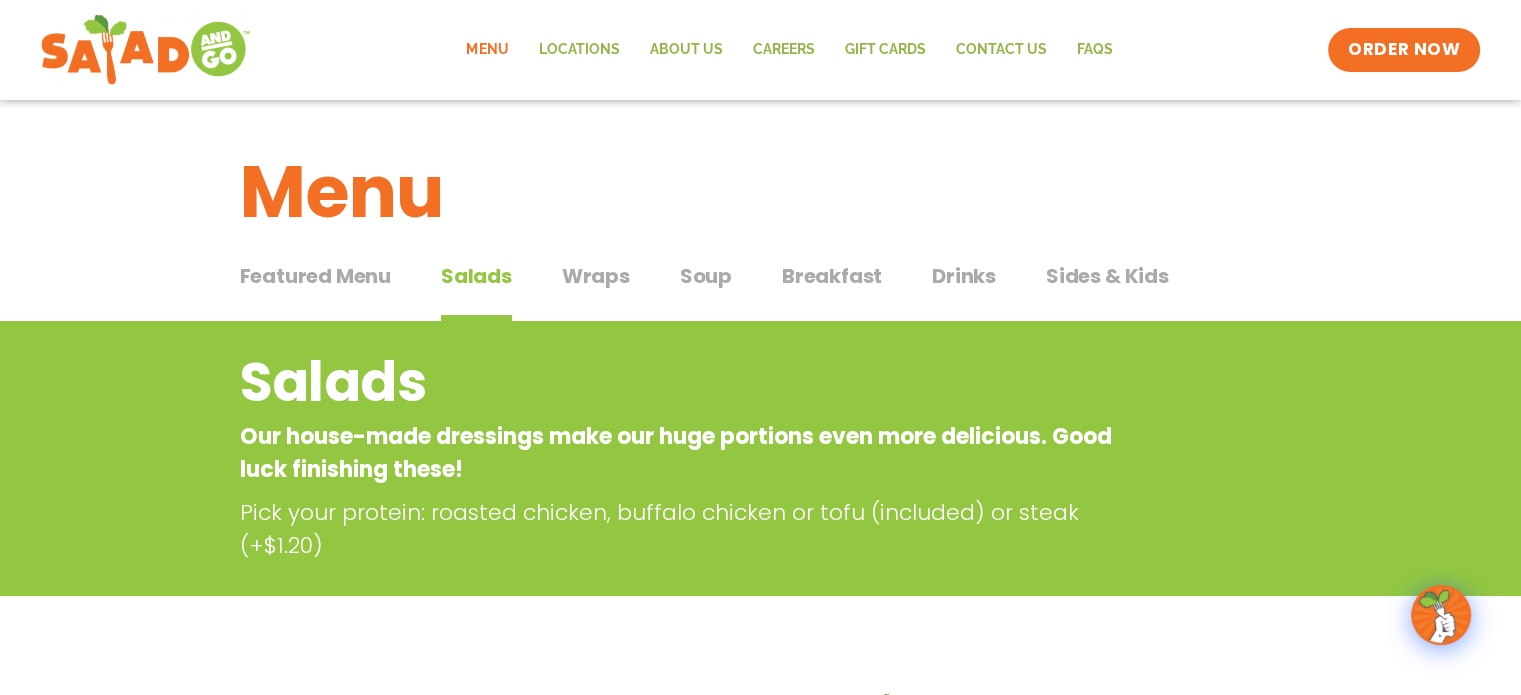 click on "Wraps" at bounding box center [596, 276] 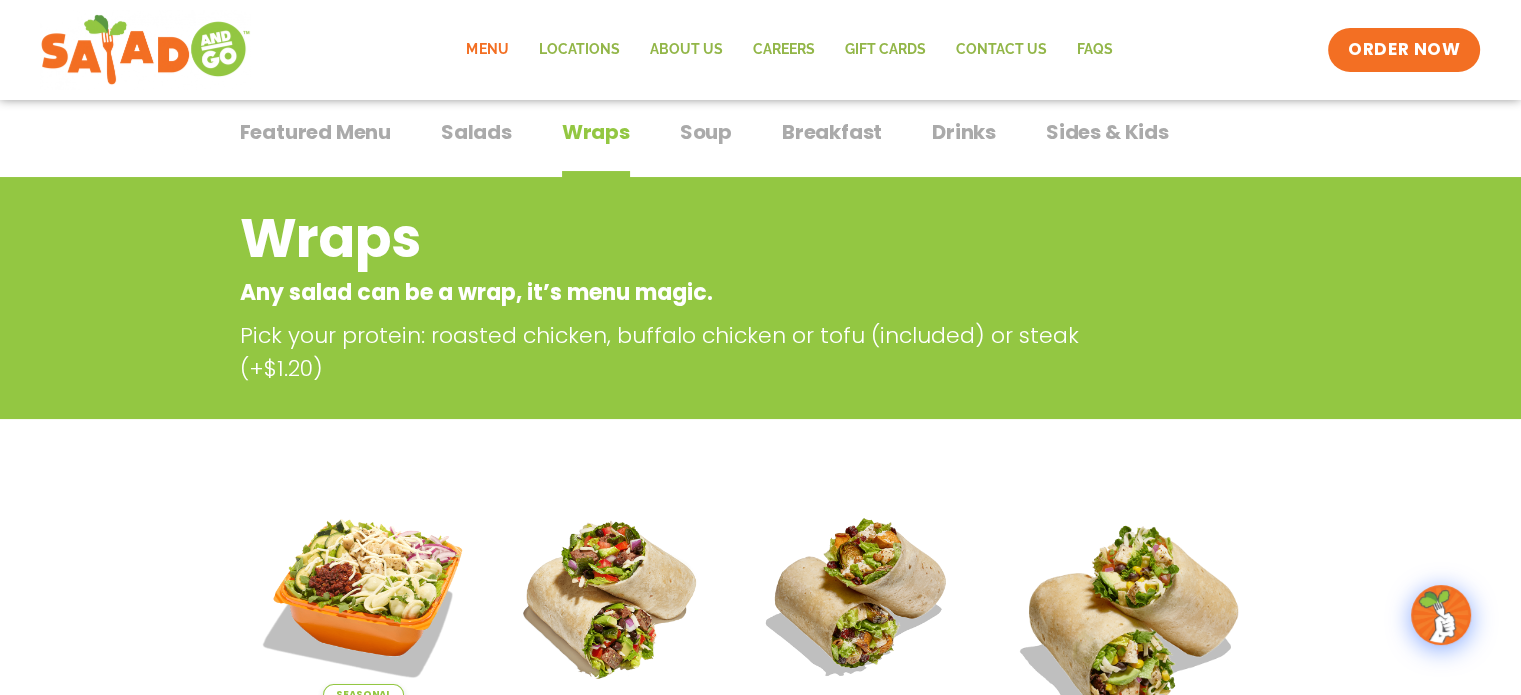 scroll, scrollTop: 100, scrollLeft: 0, axis: vertical 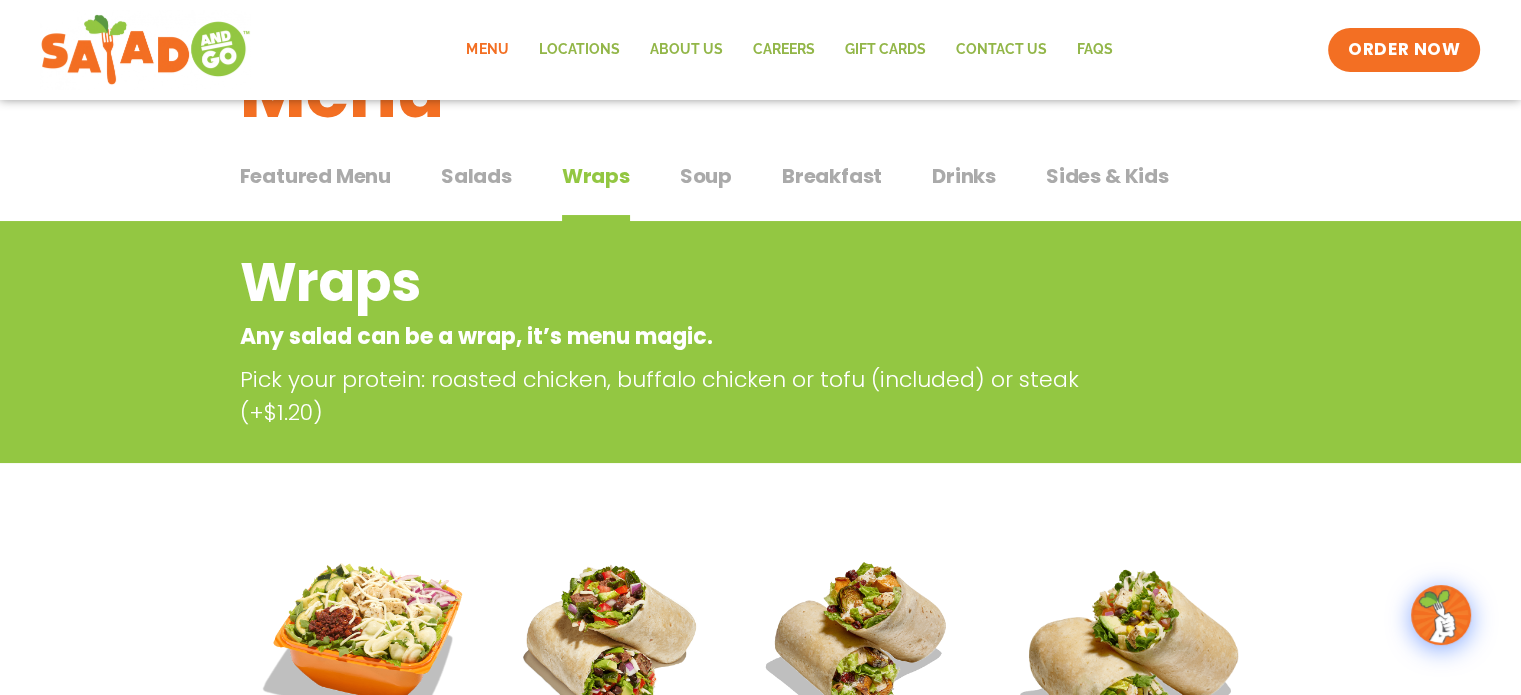 click on "Soup" at bounding box center (706, 176) 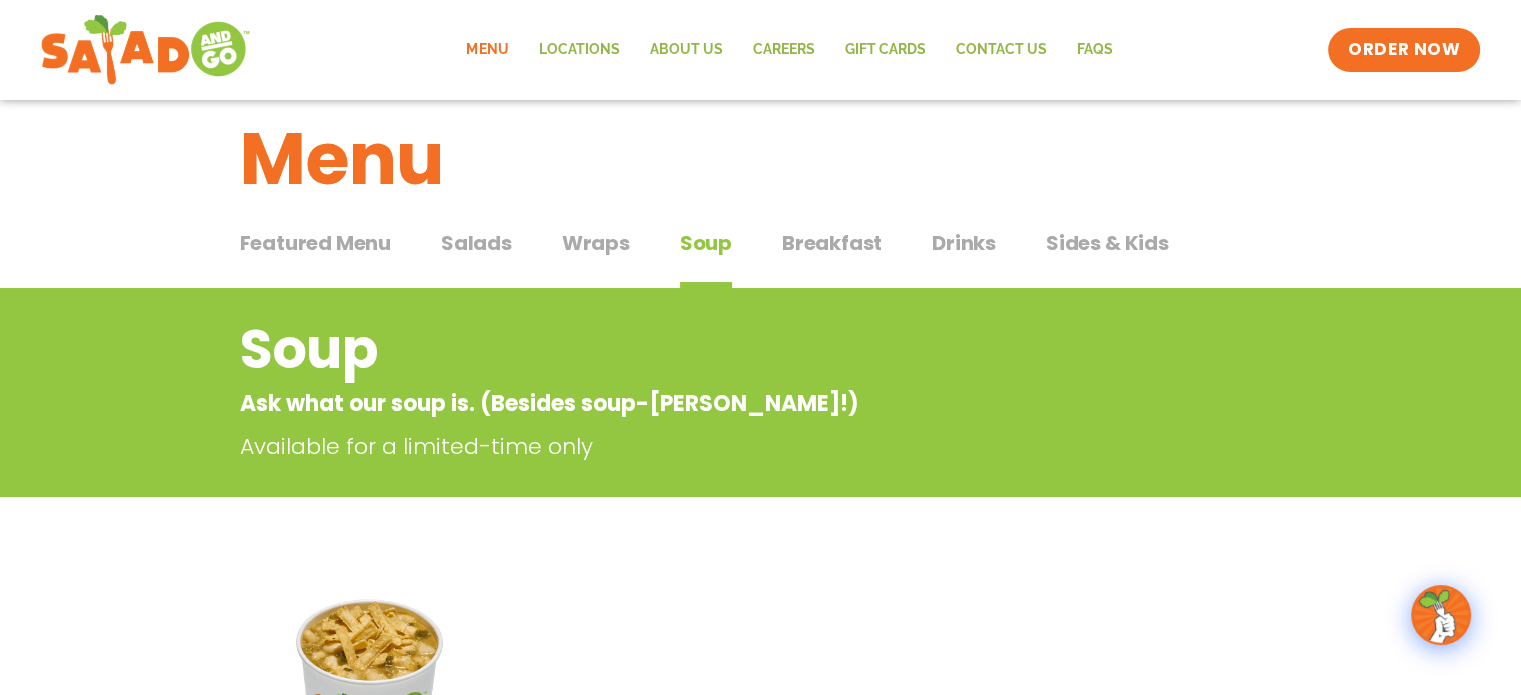 scroll, scrollTop: 0, scrollLeft: 0, axis: both 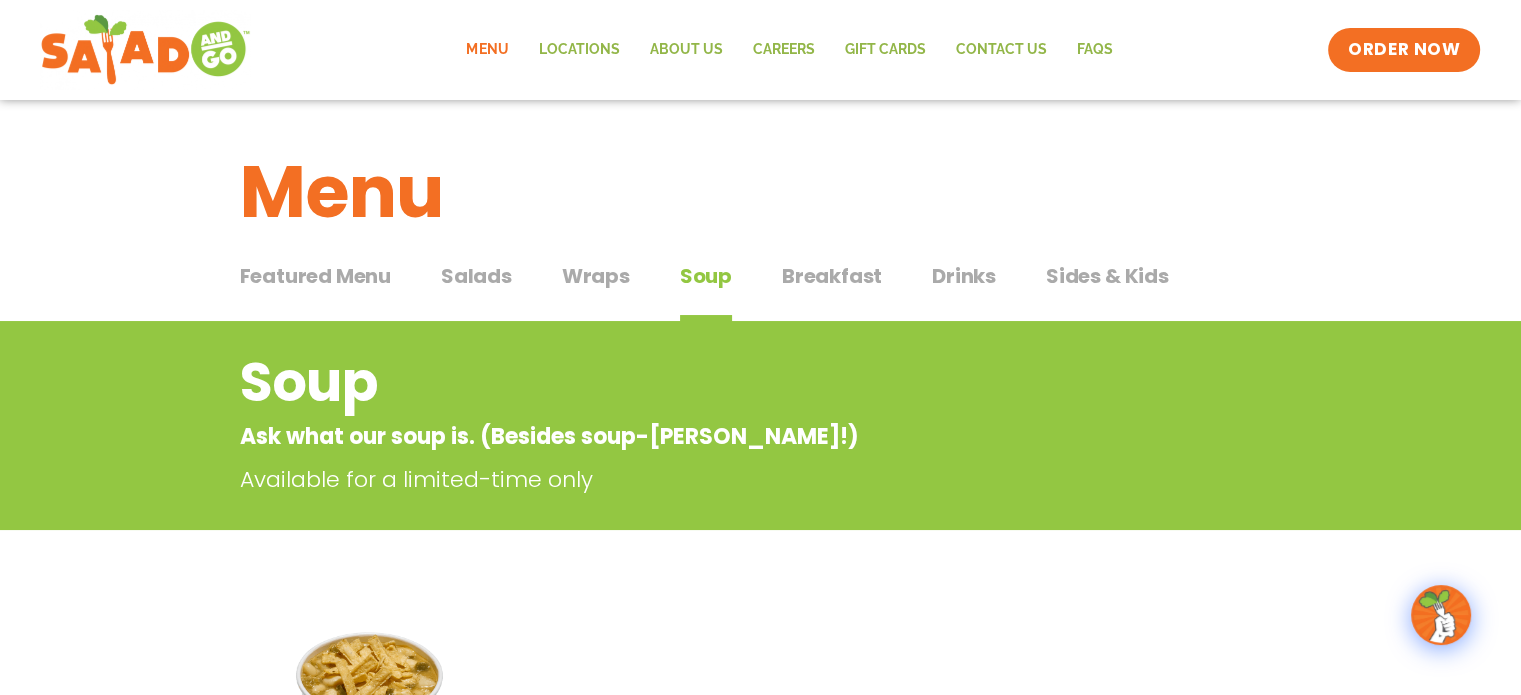click on "Menu" at bounding box center (760, 177) 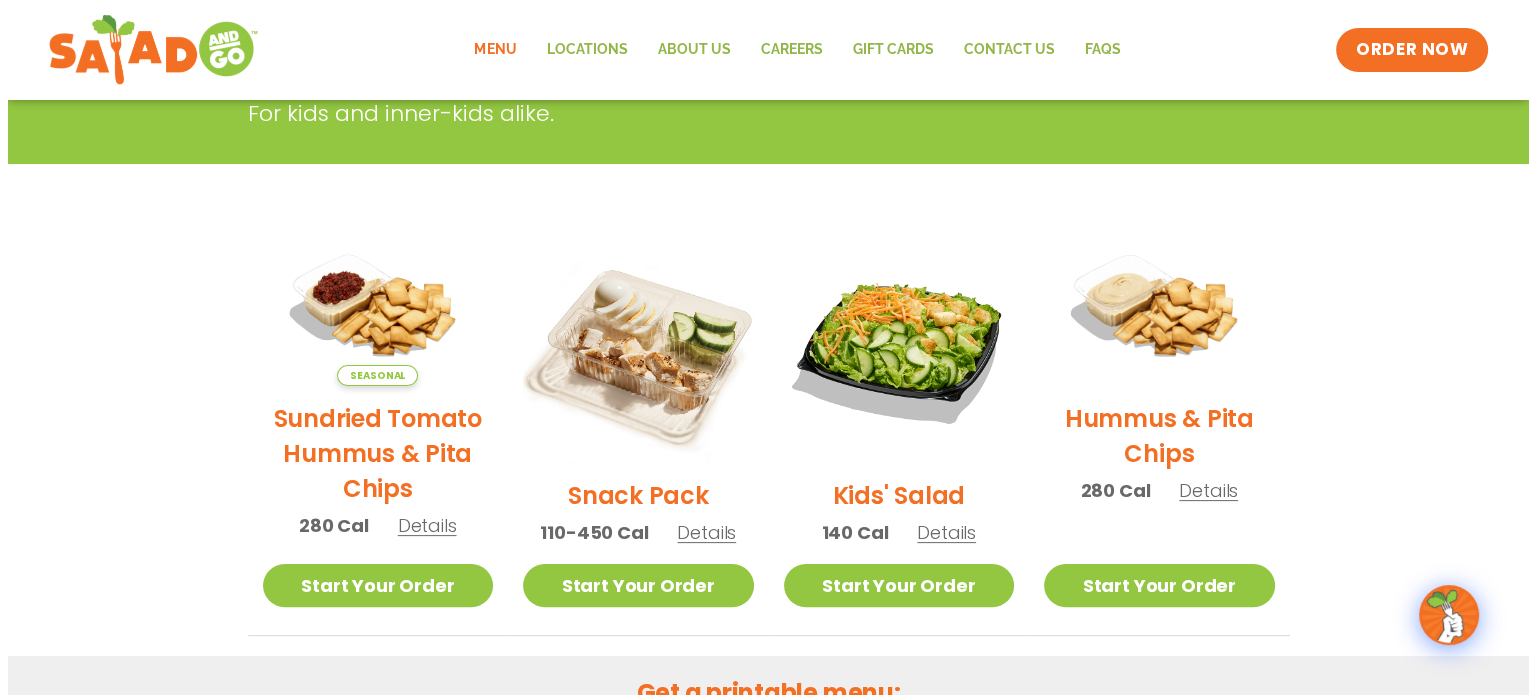 scroll, scrollTop: 400, scrollLeft: 0, axis: vertical 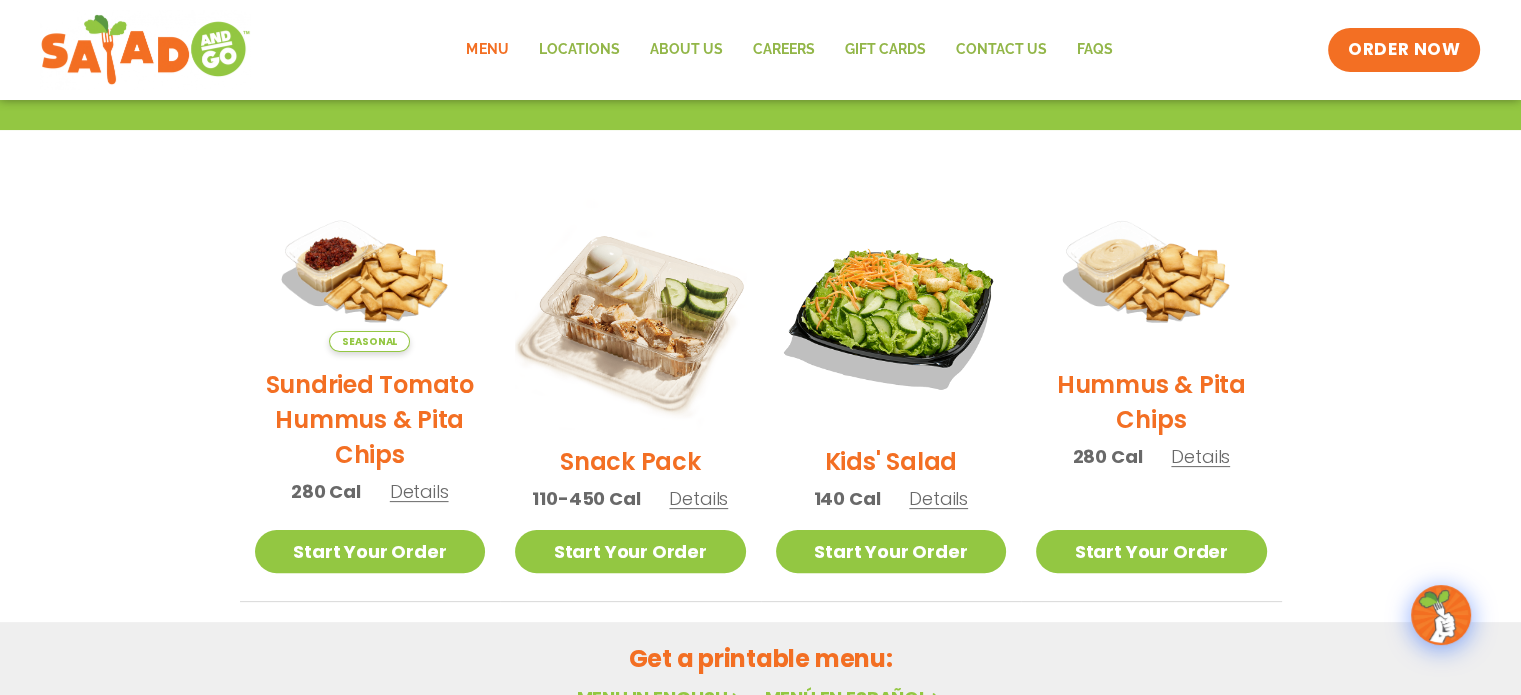 click on "Details" at bounding box center [698, 498] 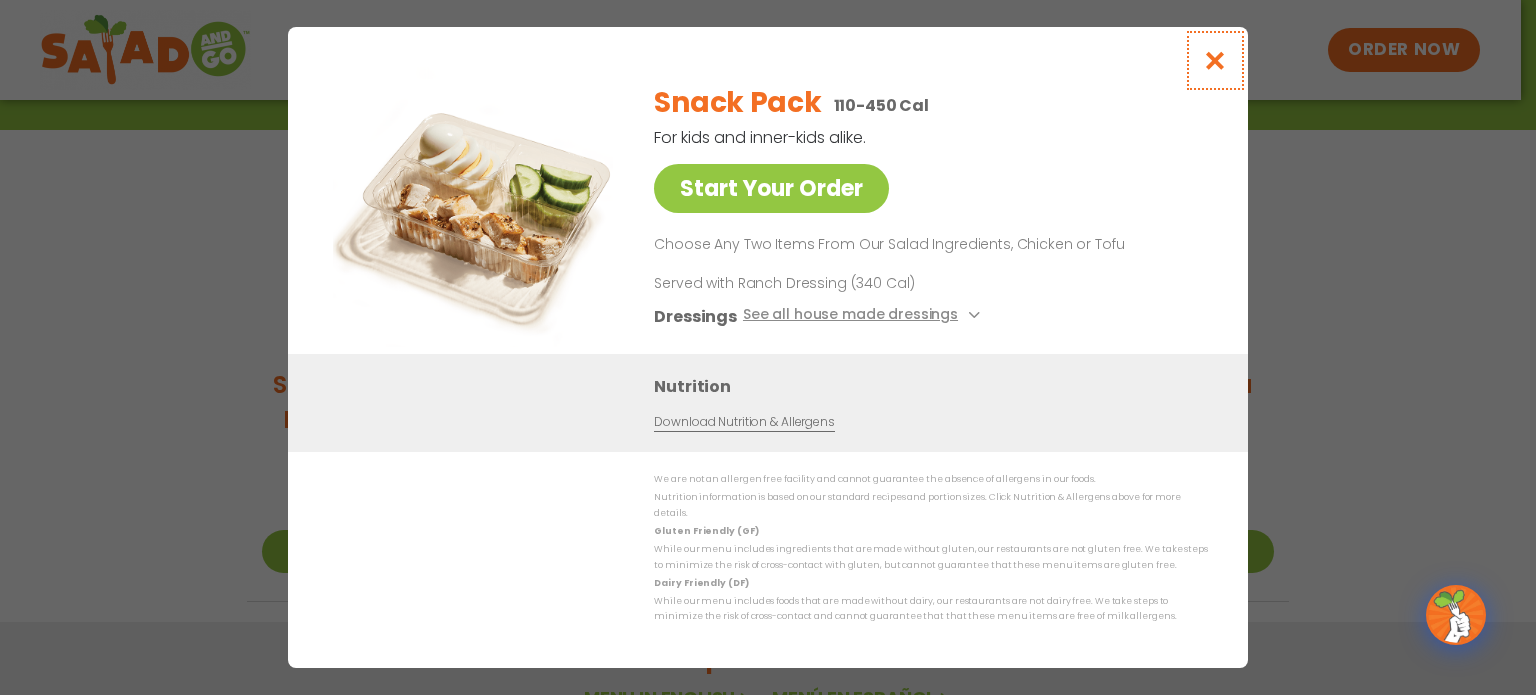 drag, startPoint x: 1208, startPoint y: 80, endPoint x: 1123, endPoint y: 108, distance: 89.49302 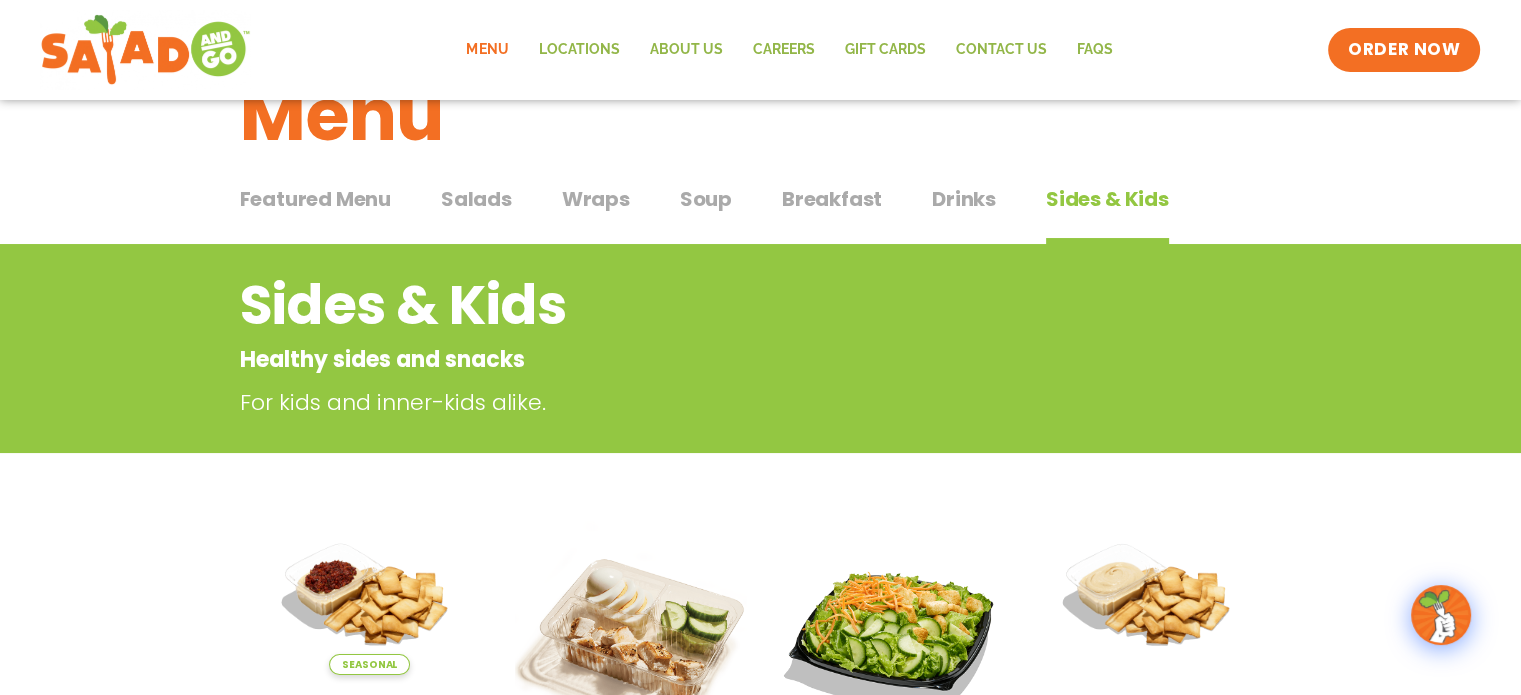 scroll, scrollTop: 20, scrollLeft: 0, axis: vertical 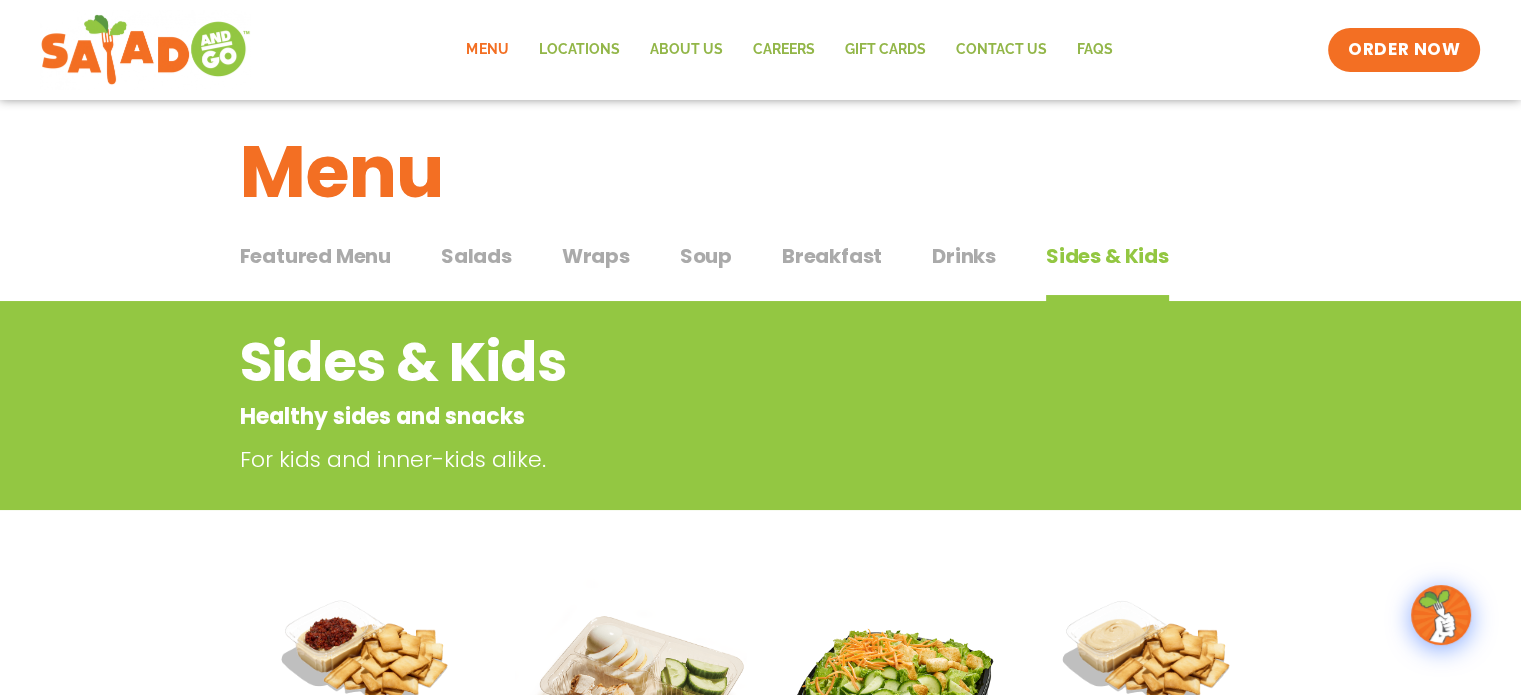 click on "Salads" at bounding box center [476, 256] 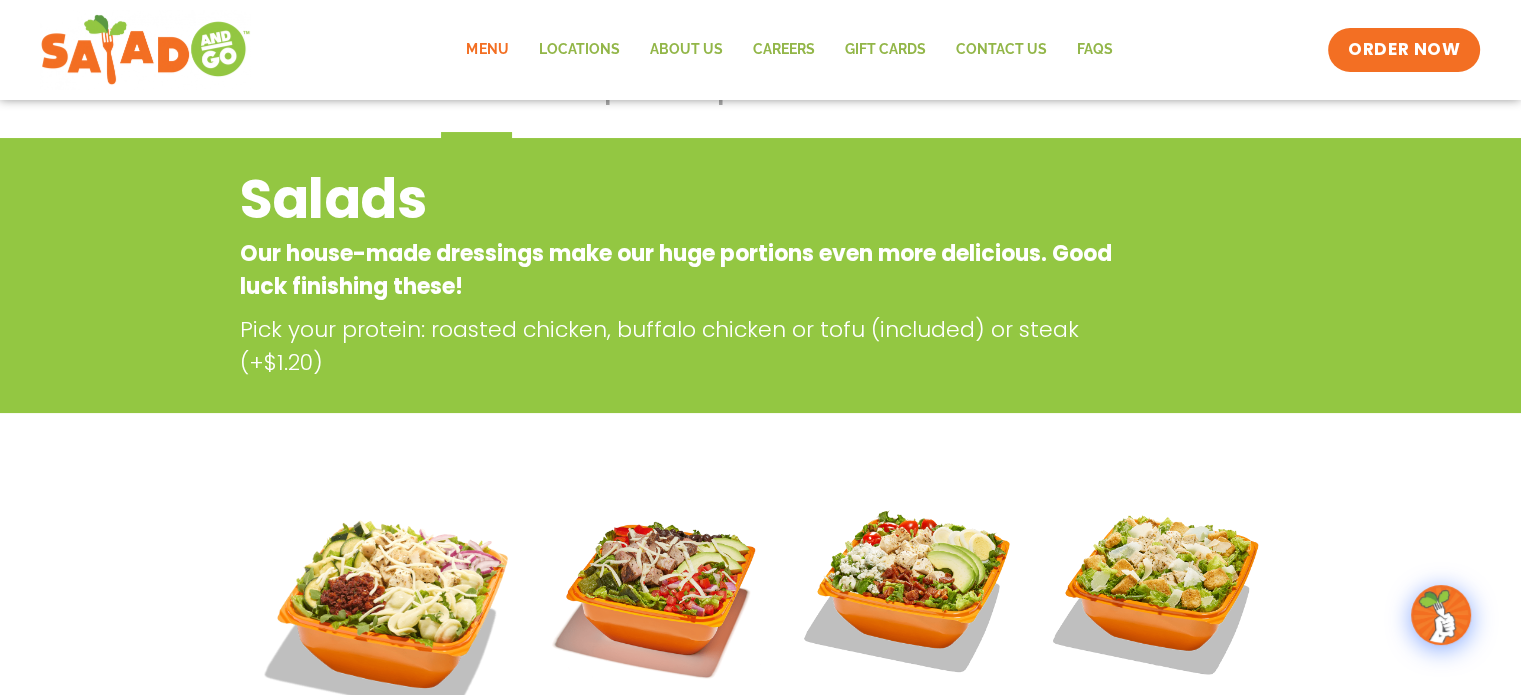 scroll, scrollTop: 220, scrollLeft: 0, axis: vertical 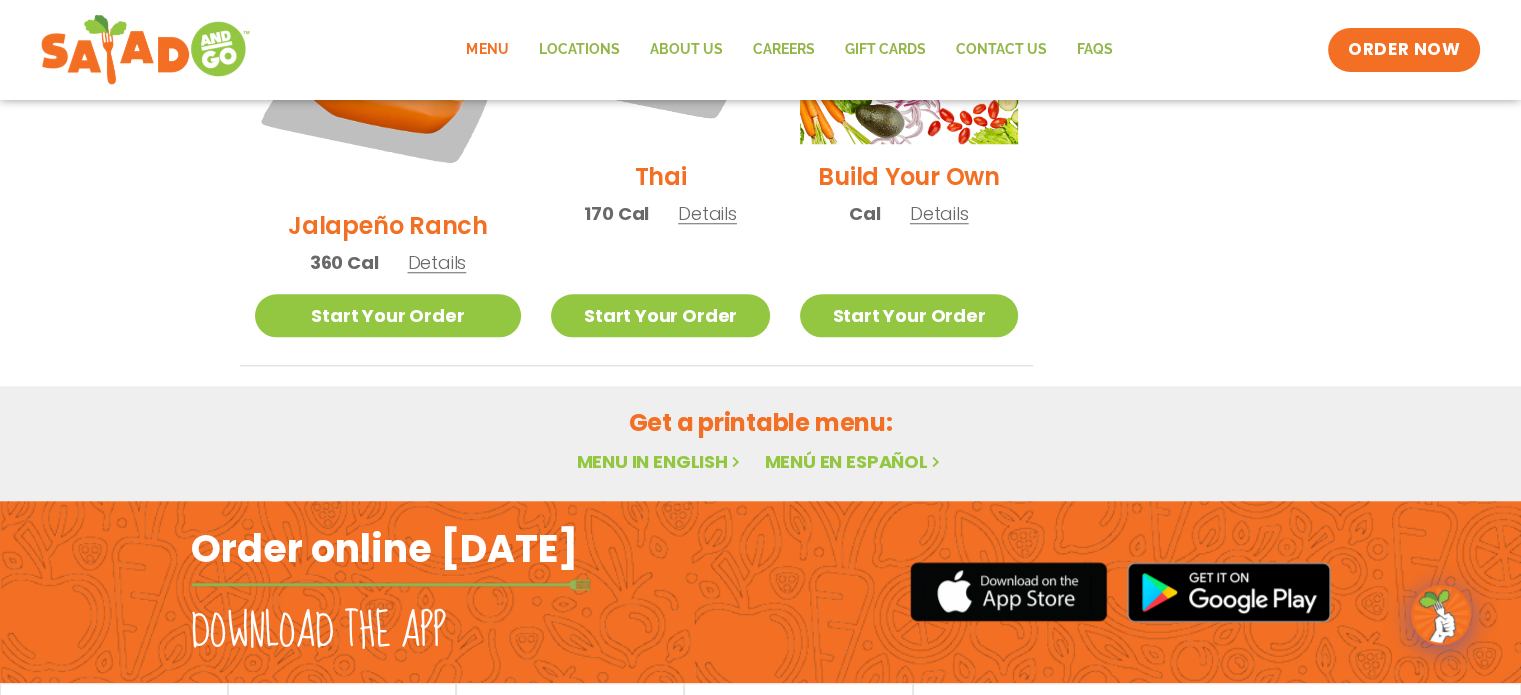click on "Menu in English" at bounding box center [660, 461] 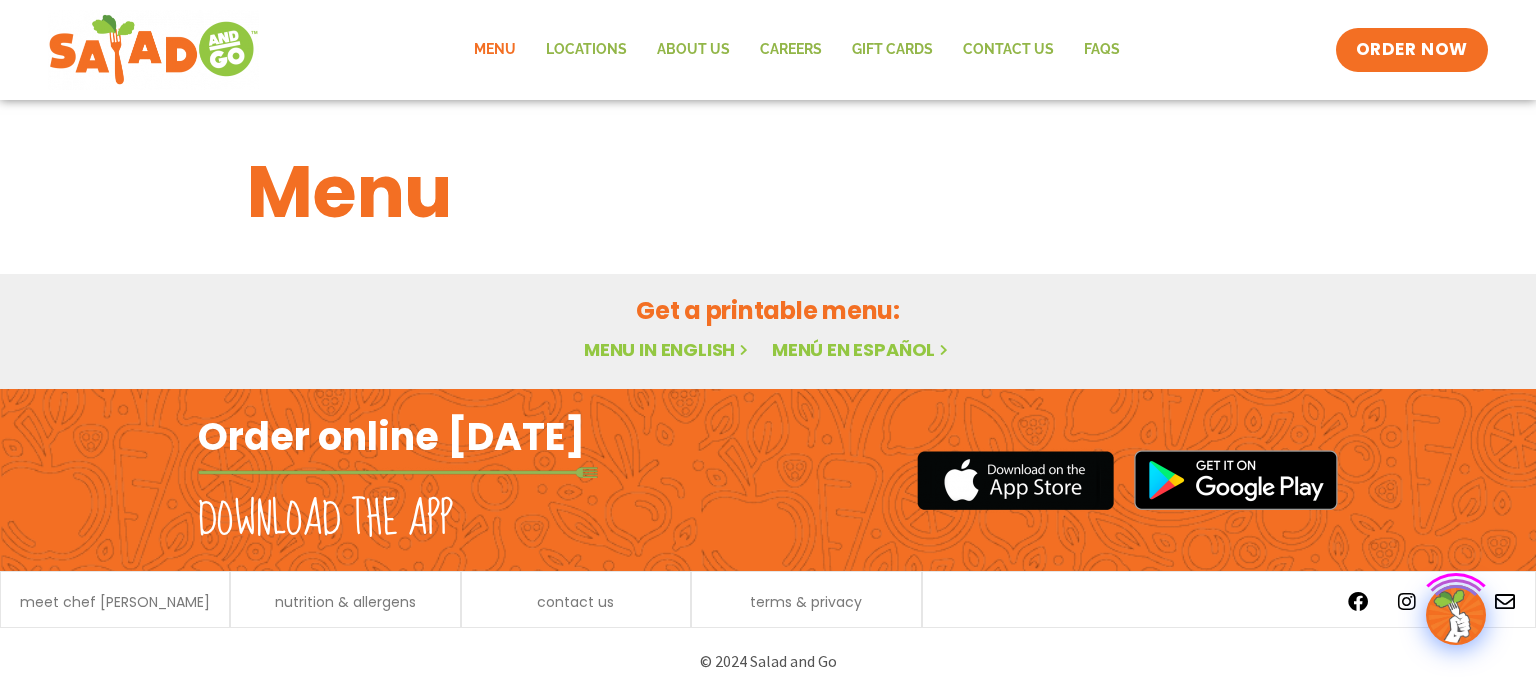 scroll, scrollTop: 0, scrollLeft: 0, axis: both 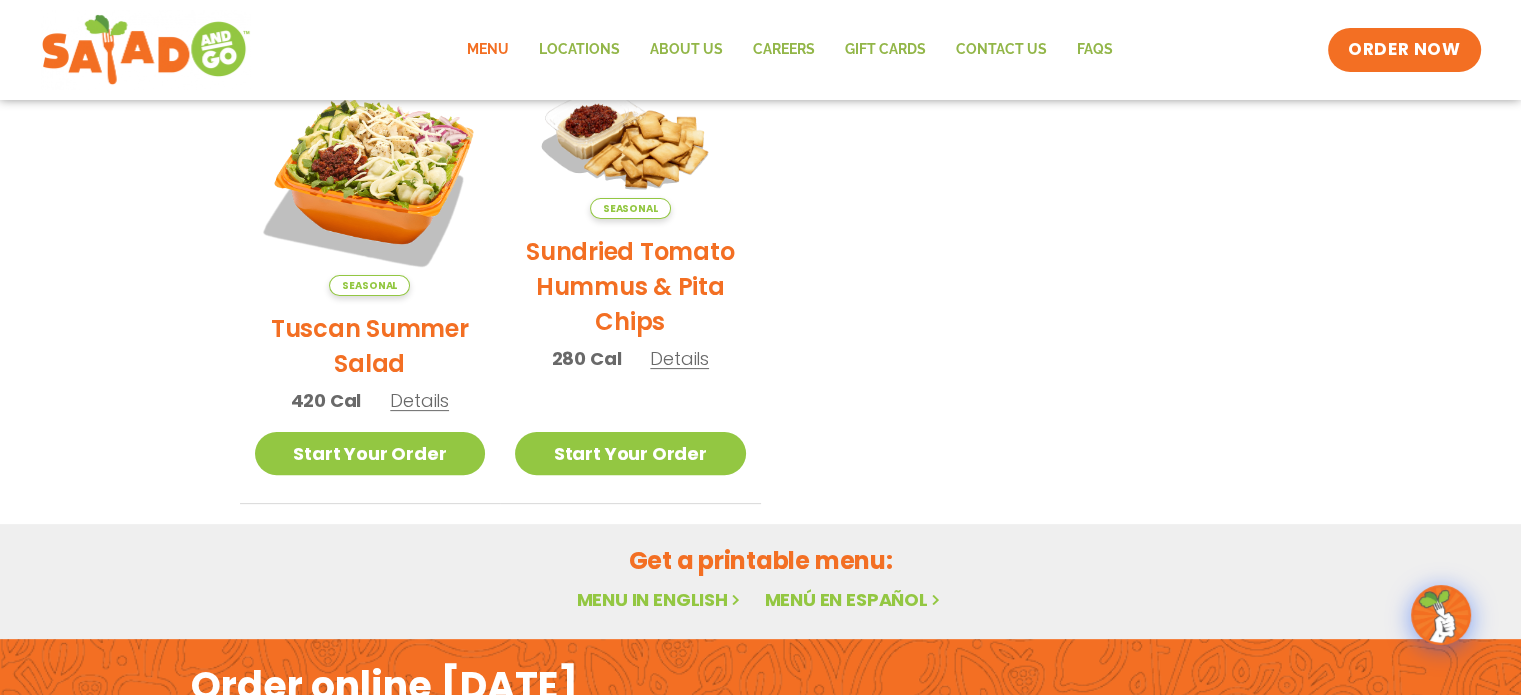 click on "Menu in English" at bounding box center (660, 599) 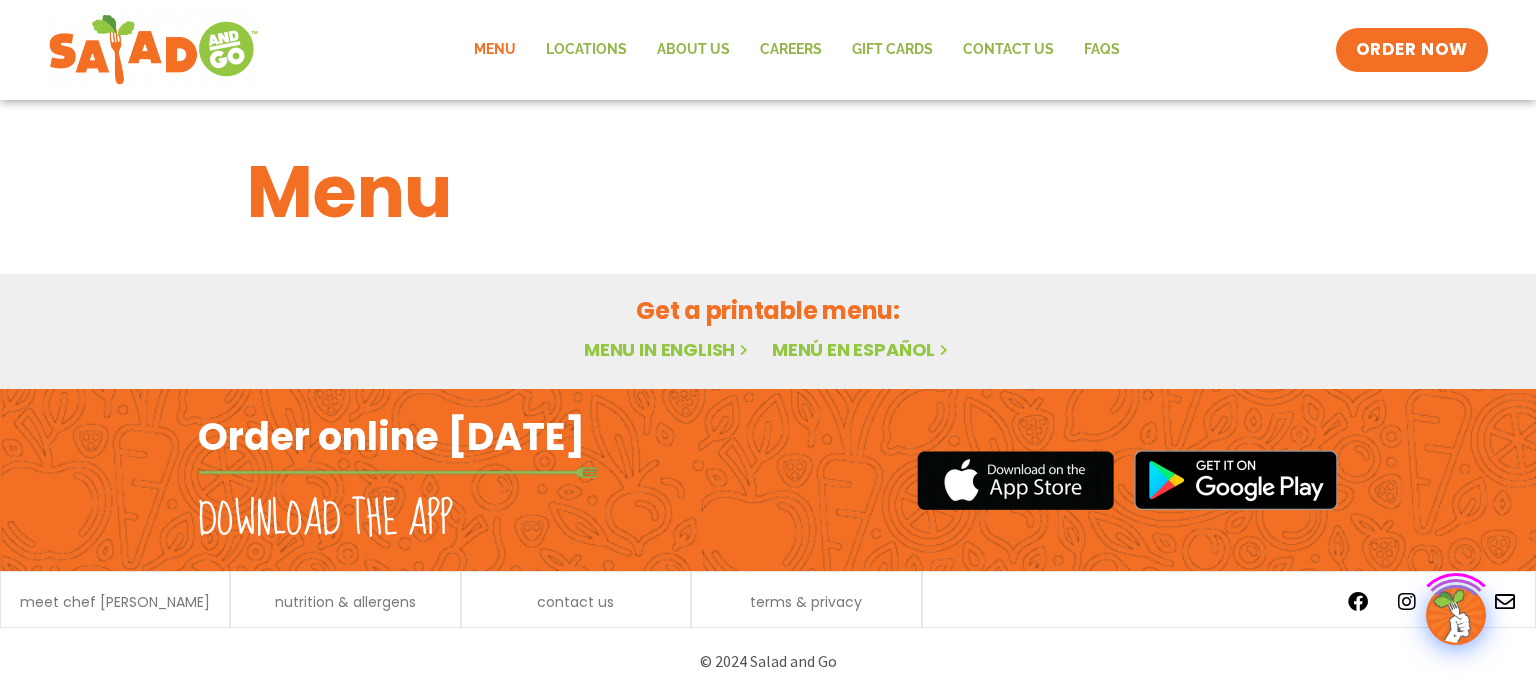 scroll, scrollTop: 0, scrollLeft: 0, axis: both 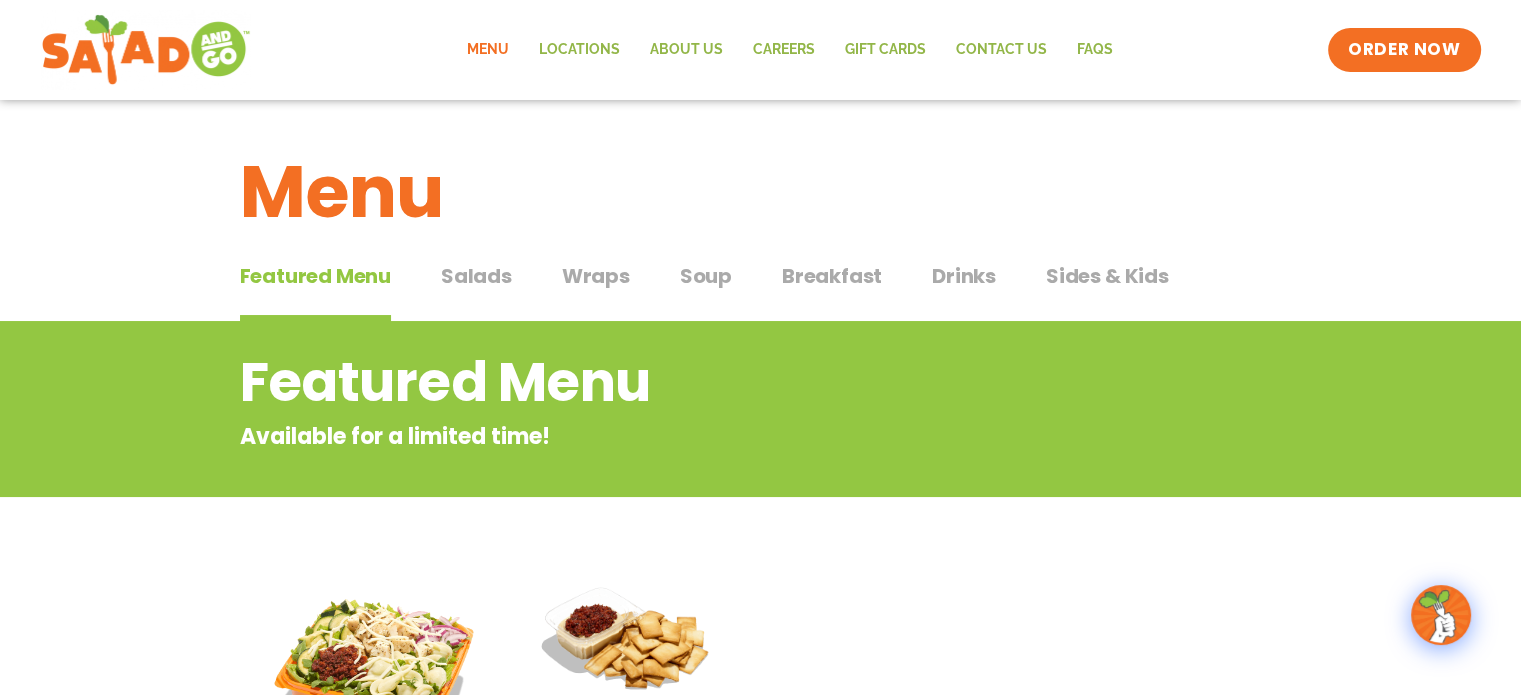 click on "Sides & Kids" at bounding box center [1107, 276] 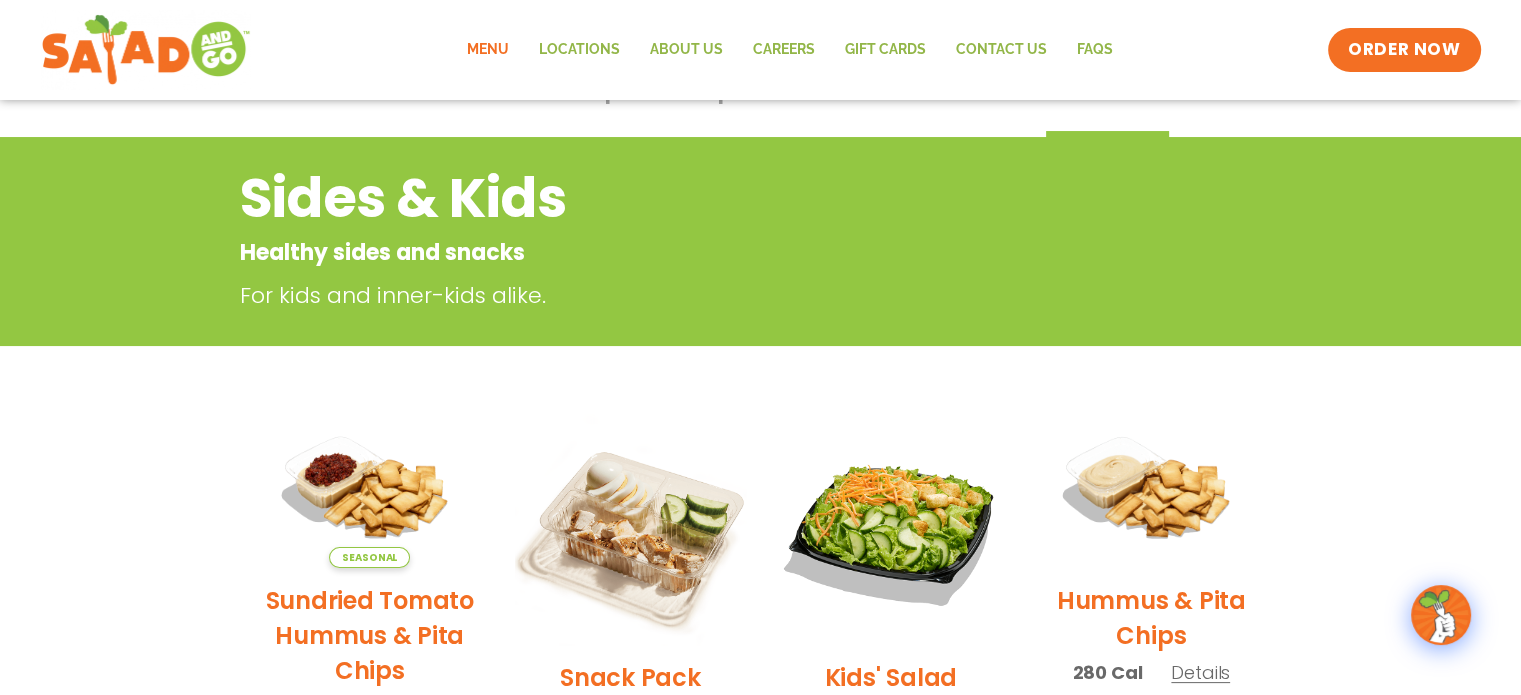 scroll, scrollTop: 0, scrollLeft: 0, axis: both 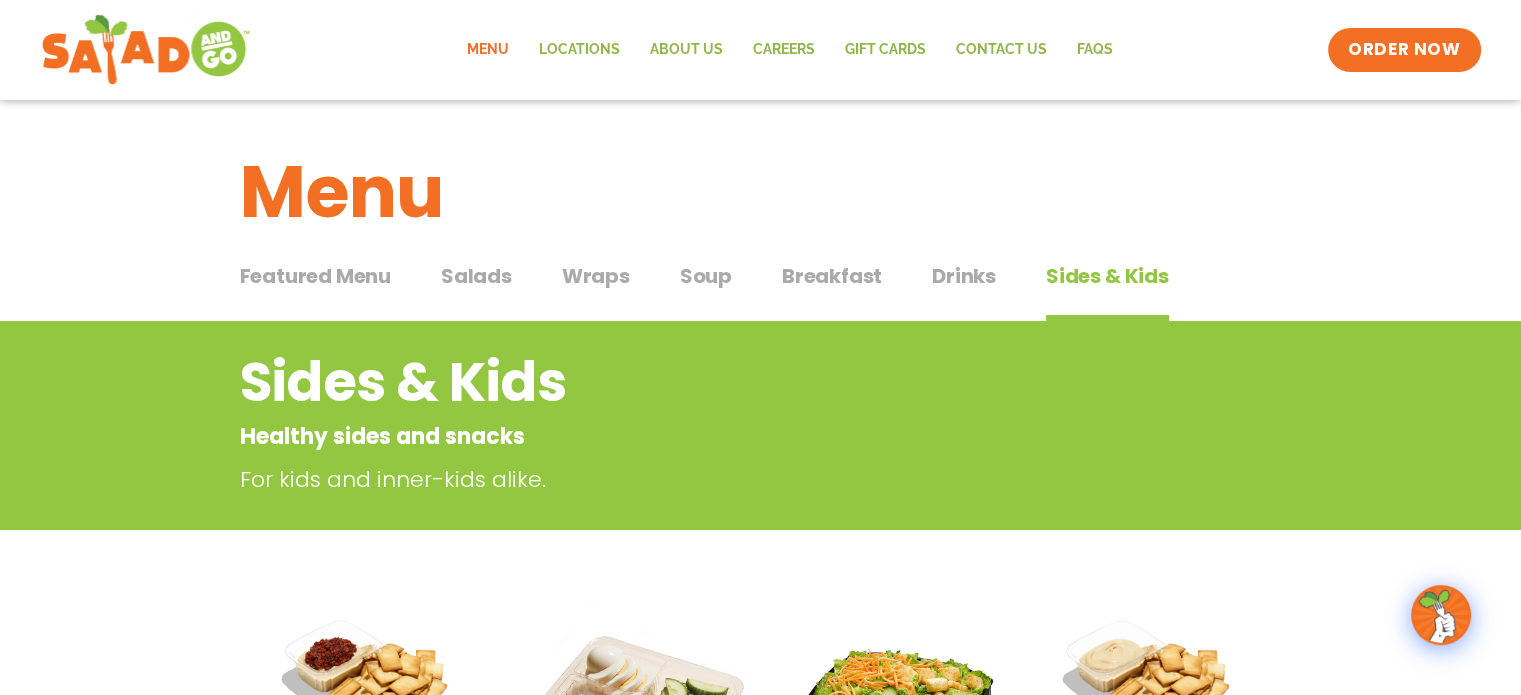 click on "Featured Menu   Featured Menu       Salads   Salads       Wraps   Wraps       Soup   Soup       Breakfast   Breakfast       Drinks   Drinks       Sides & Kids   Sides & Kids" at bounding box center (761, 288) 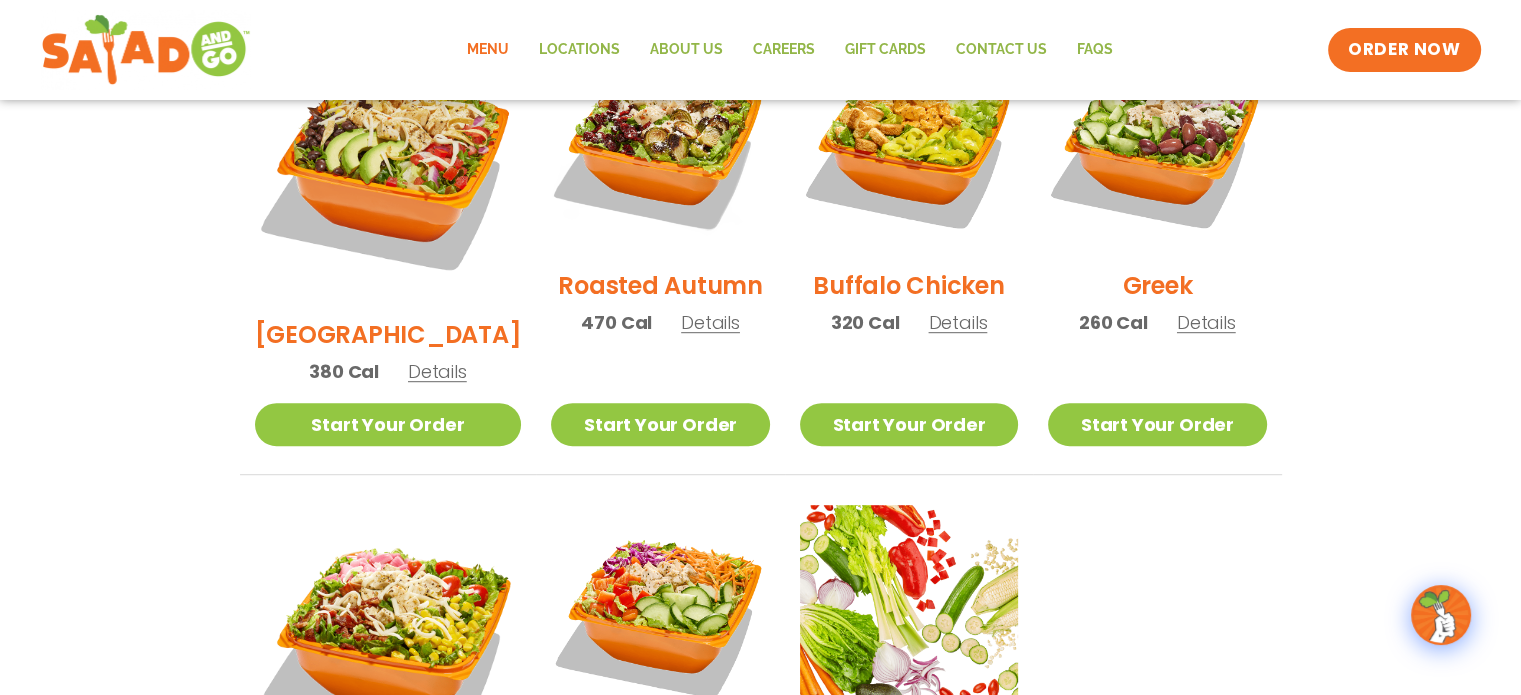 scroll, scrollTop: 1100, scrollLeft: 0, axis: vertical 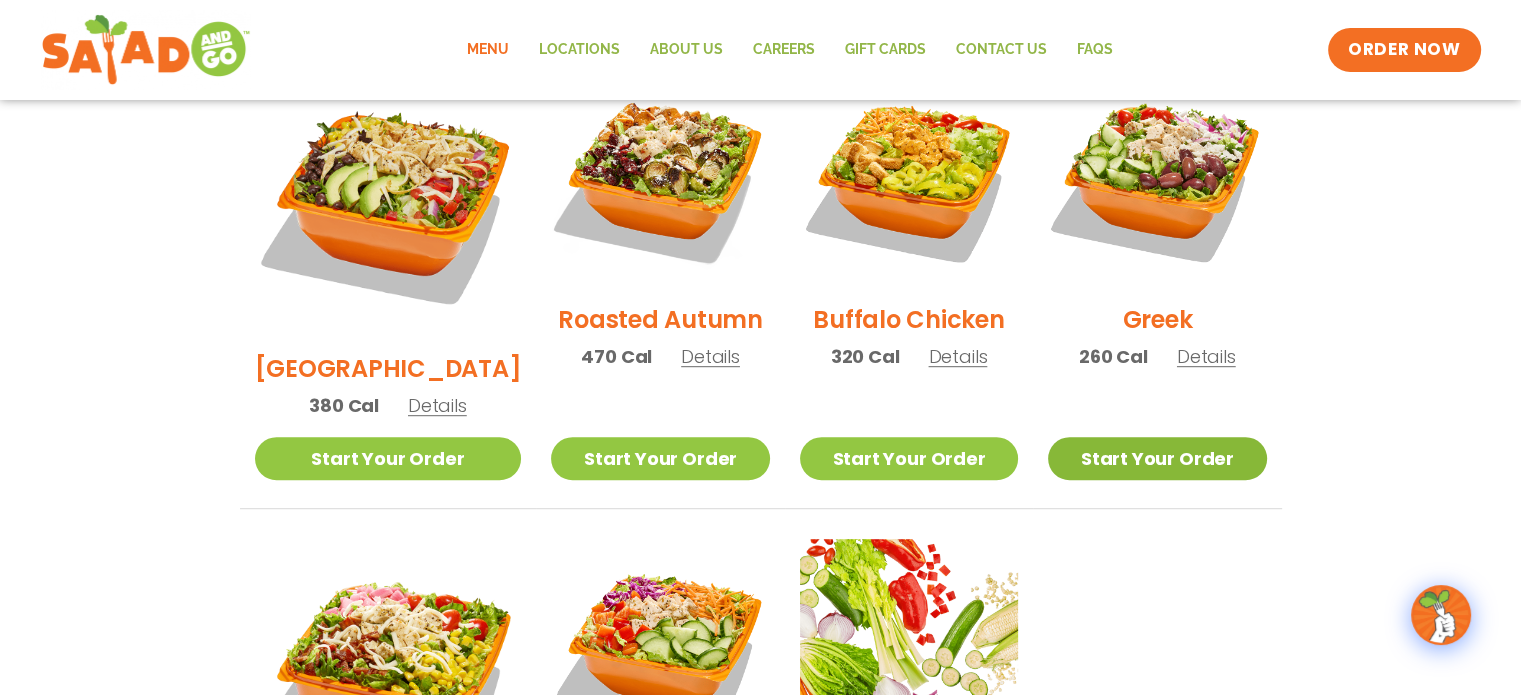 click on "Start Your Order" at bounding box center [1157, 458] 